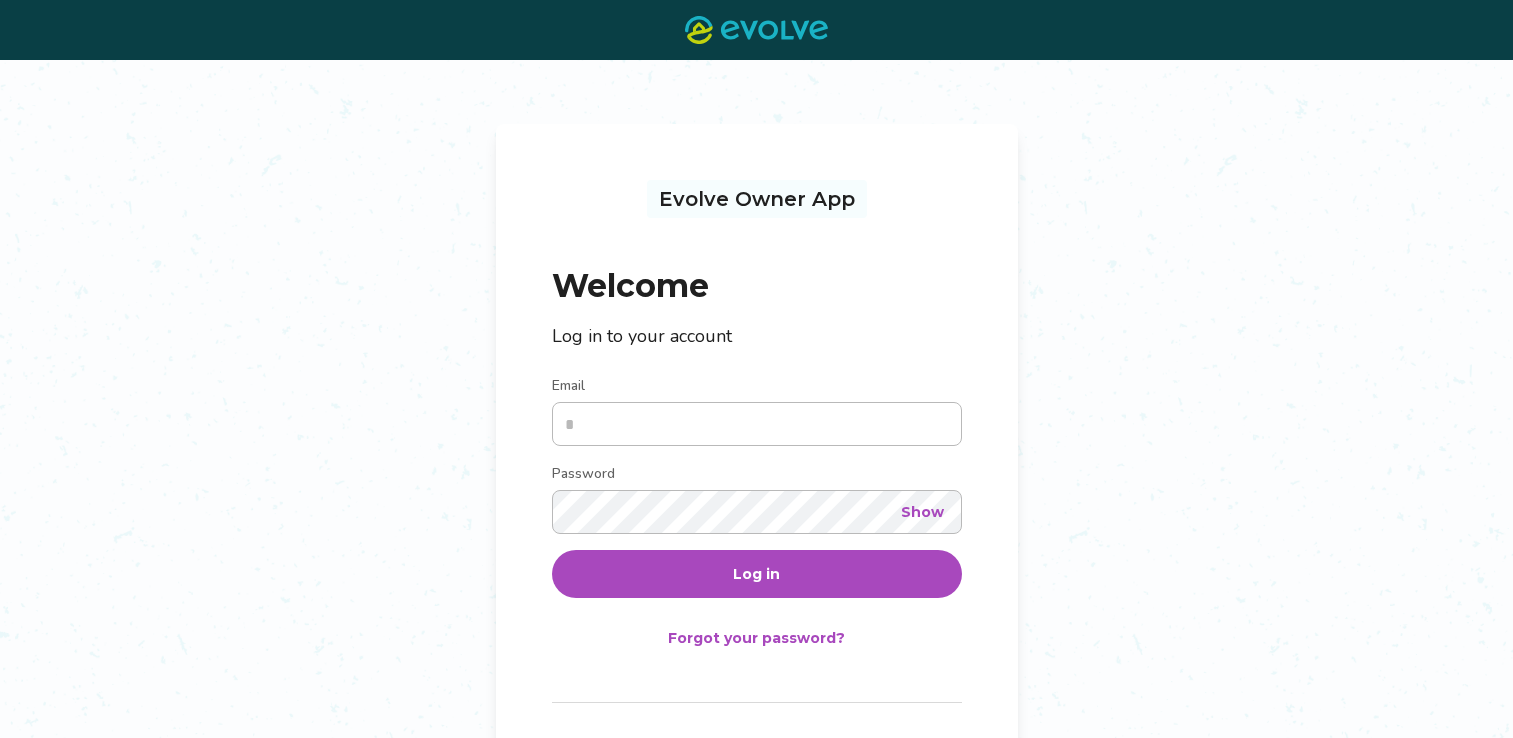 scroll, scrollTop: 0, scrollLeft: 0, axis: both 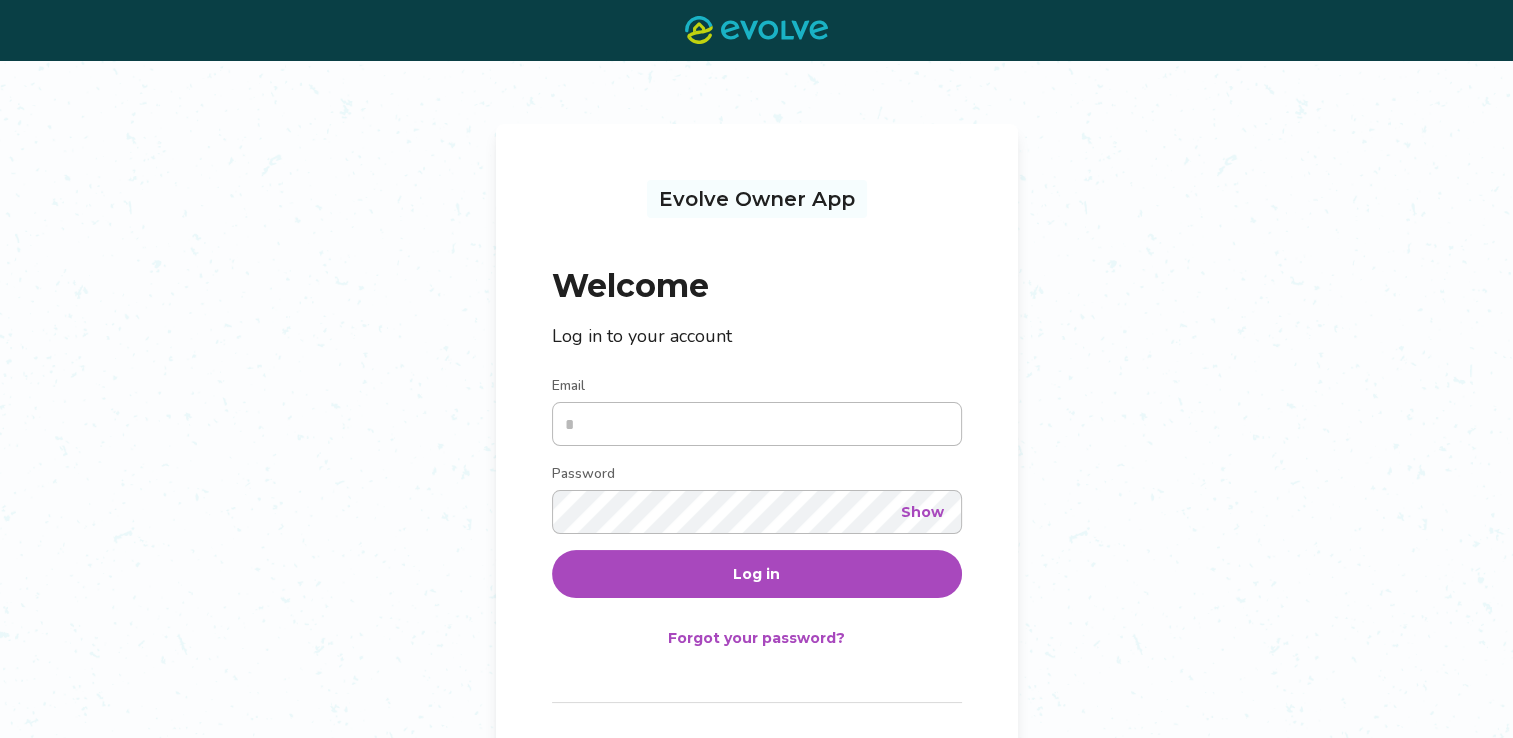 type on "**********" 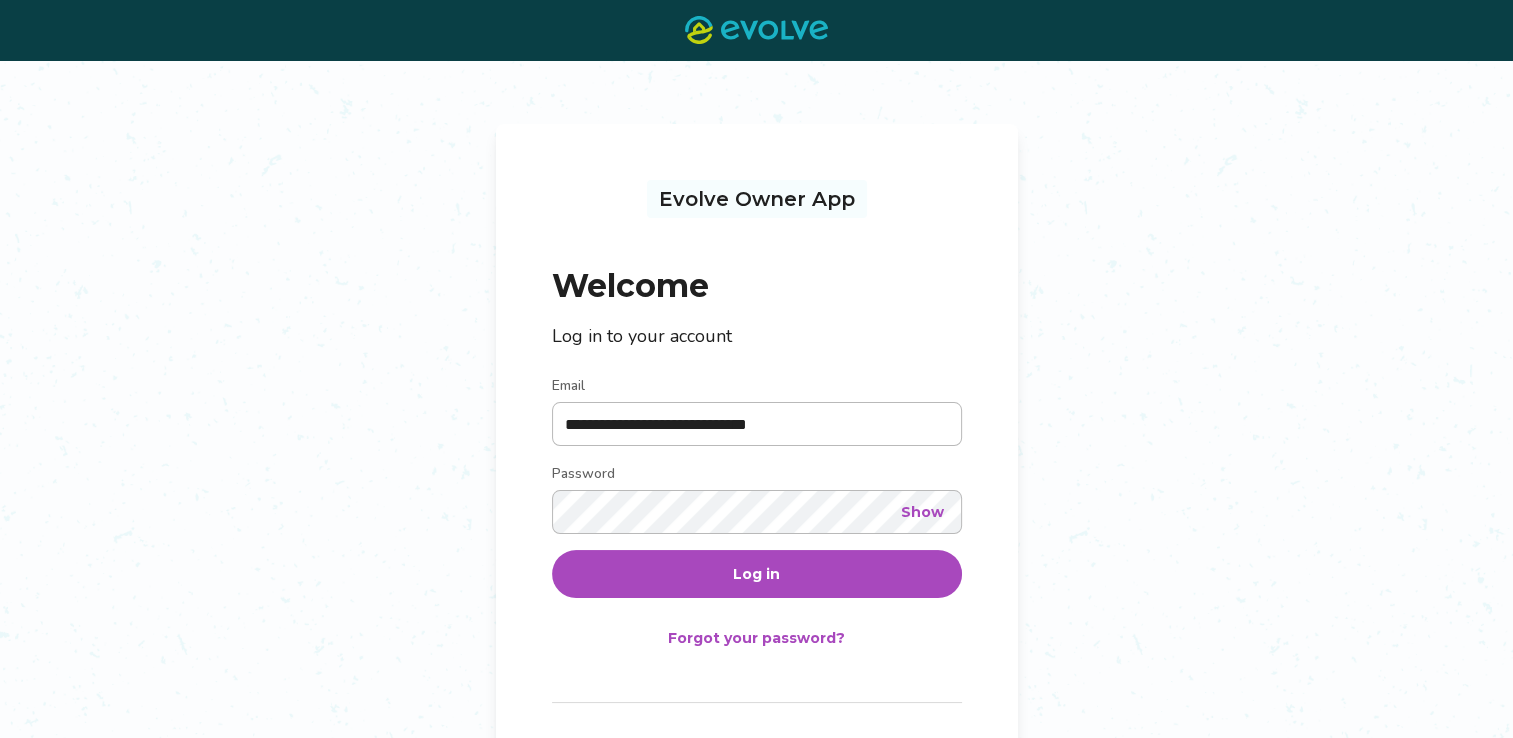 click on "Log in" at bounding box center [756, 574] 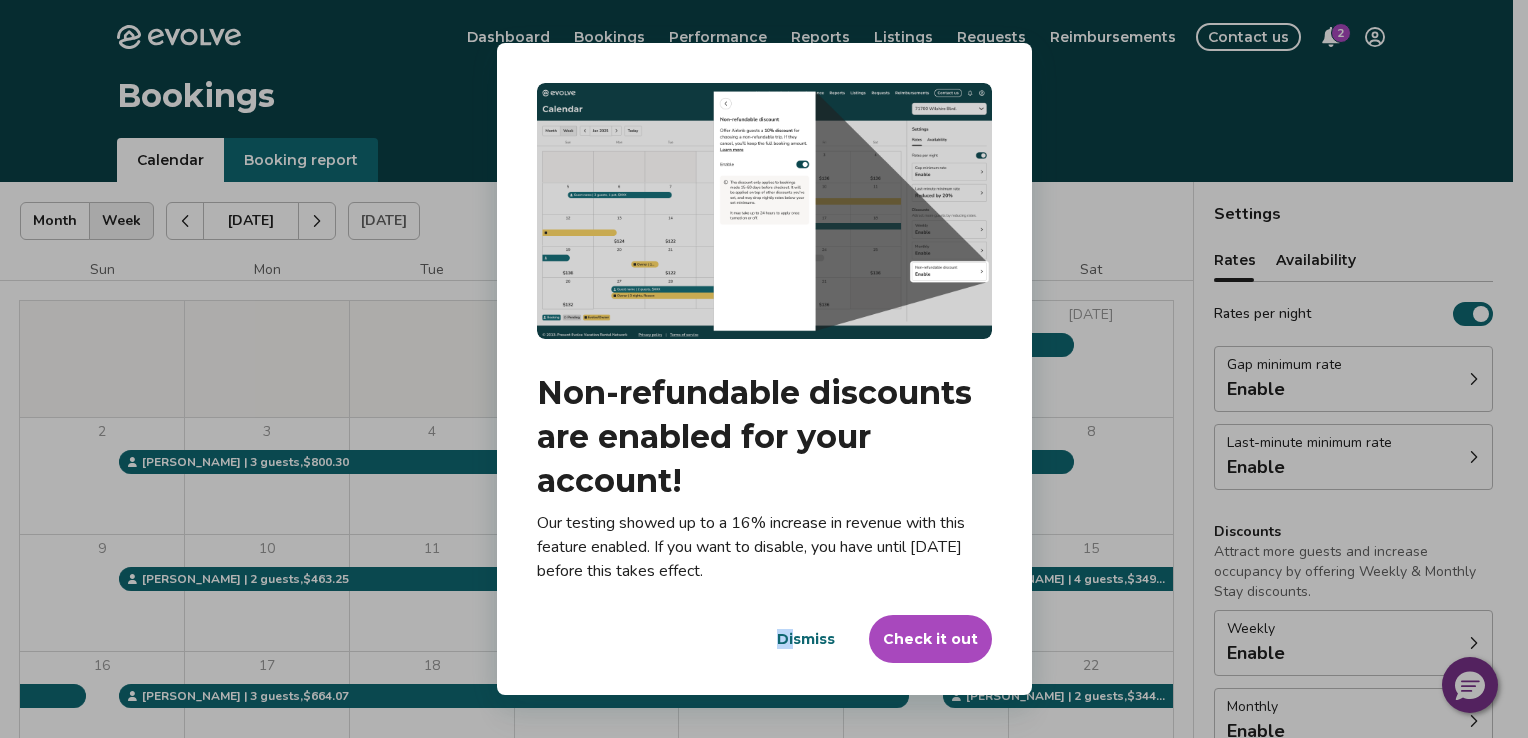 drag, startPoint x: 655, startPoint y: 634, endPoint x: 800, endPoint y: 642, distance: 145.22052 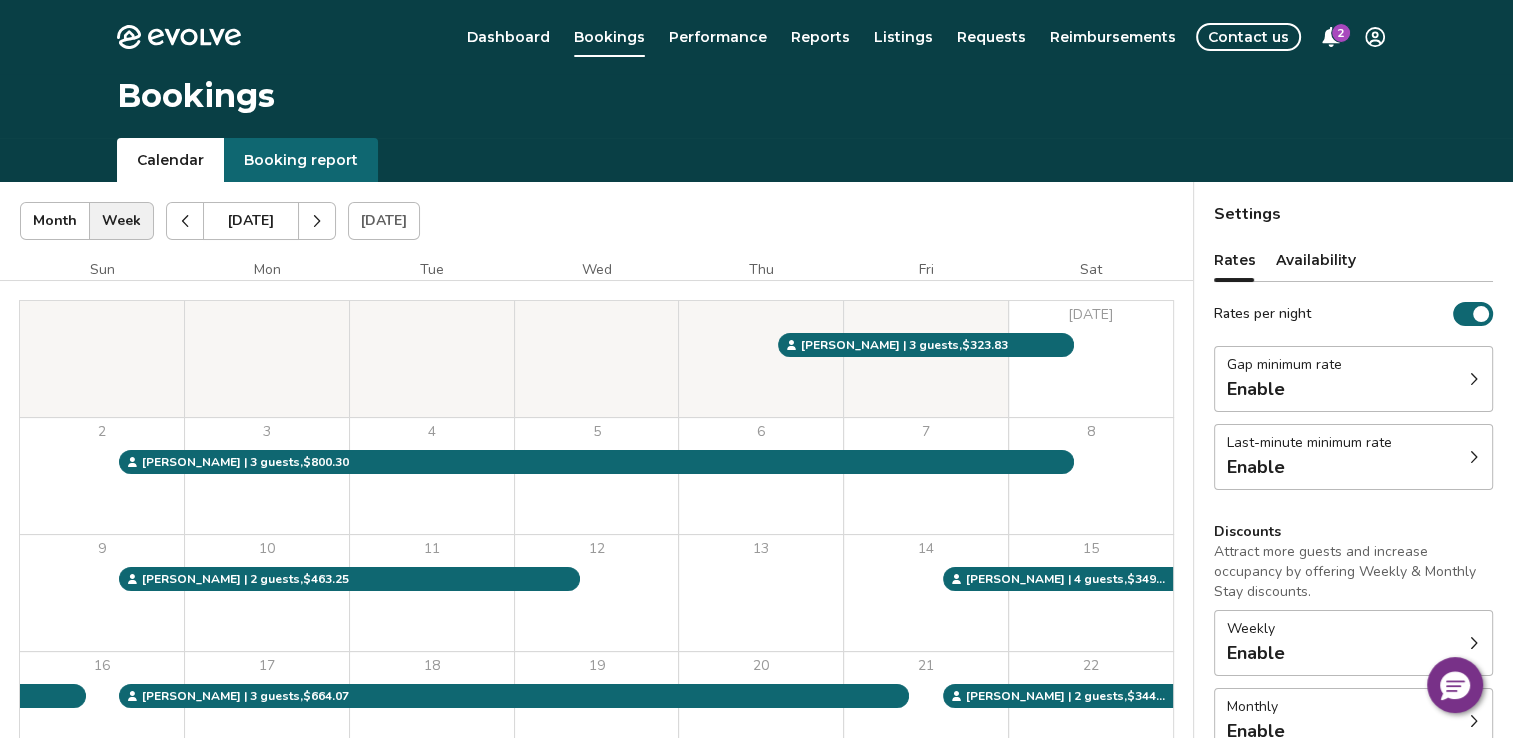 click 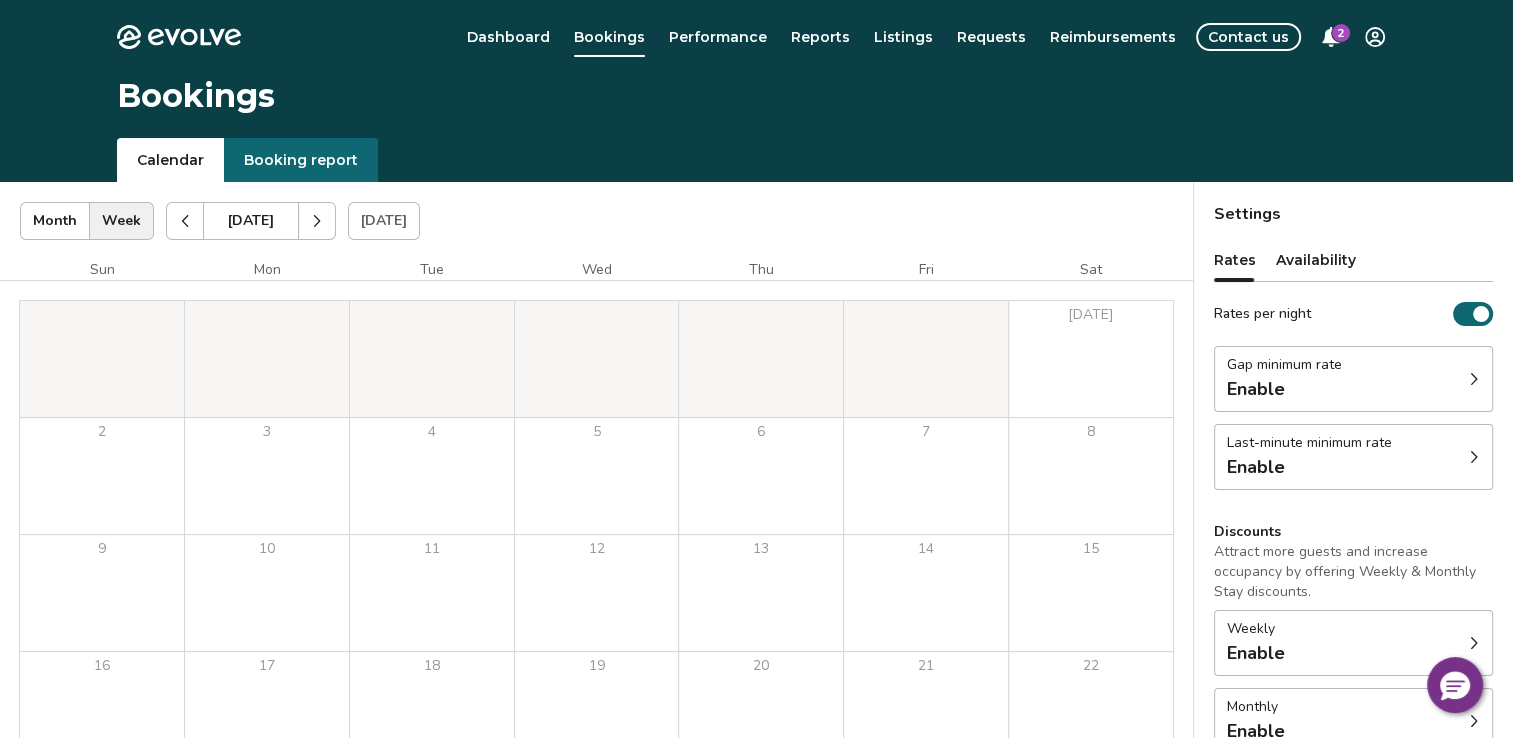 click 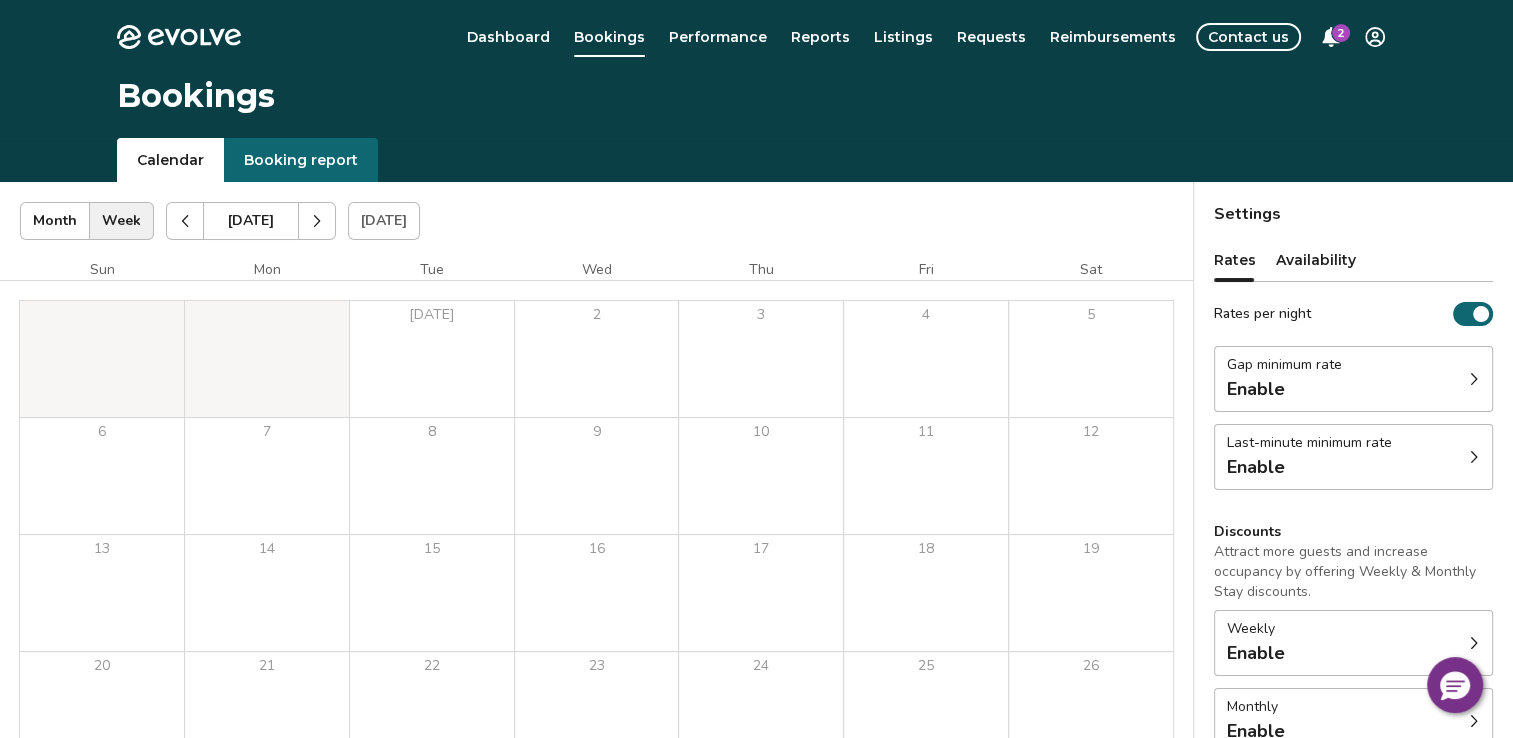 click 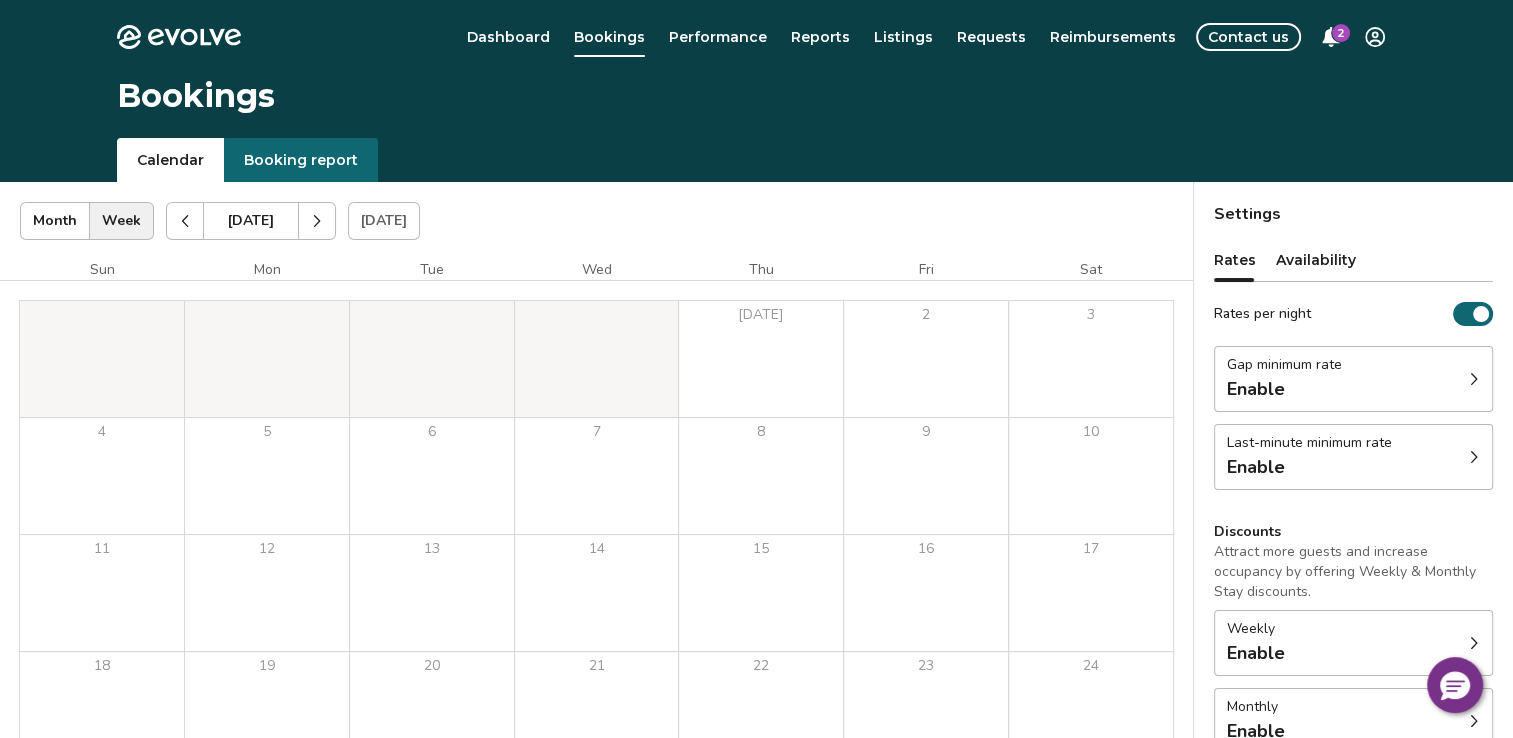 click 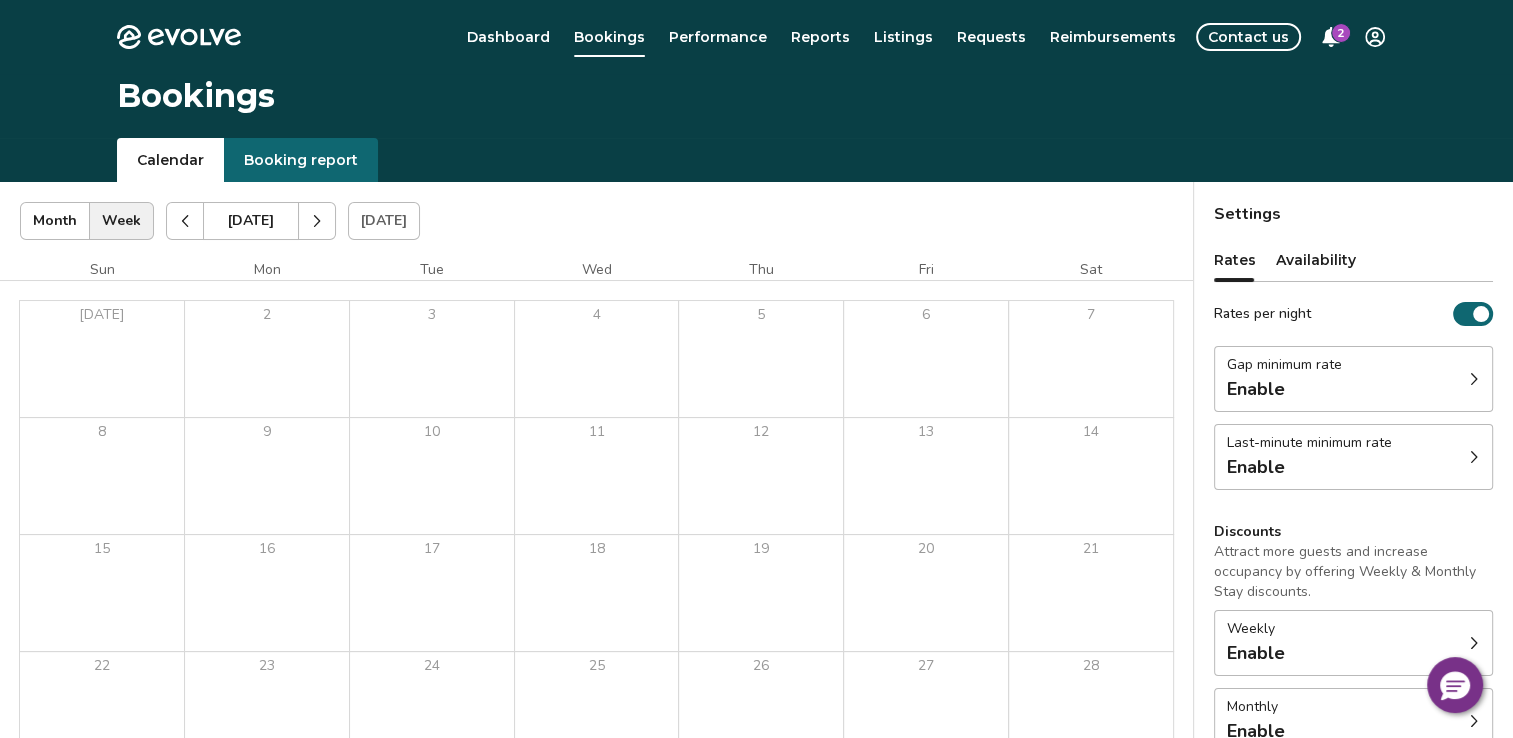 click 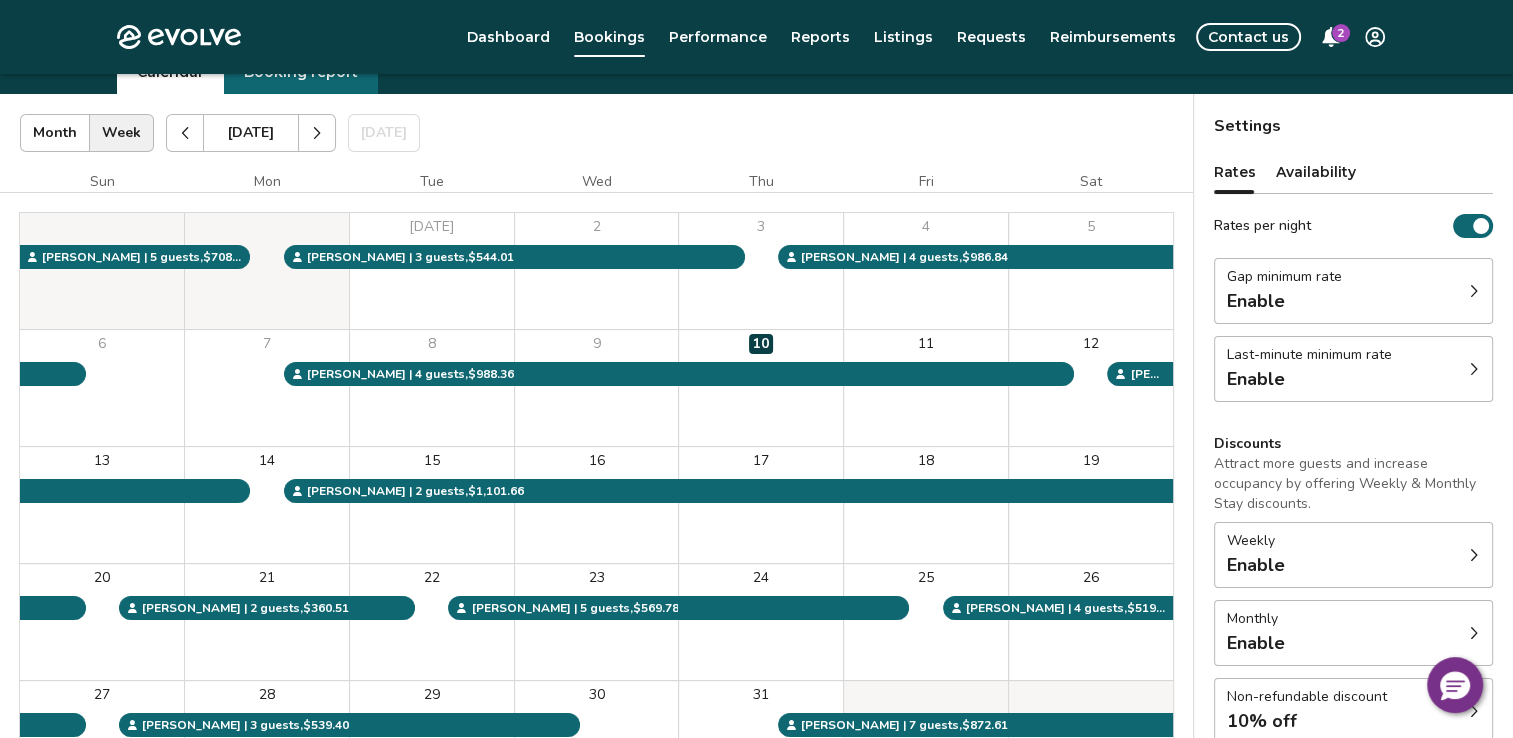 scroll, scrollTop: 0, scrollLeft: 0, axis: both 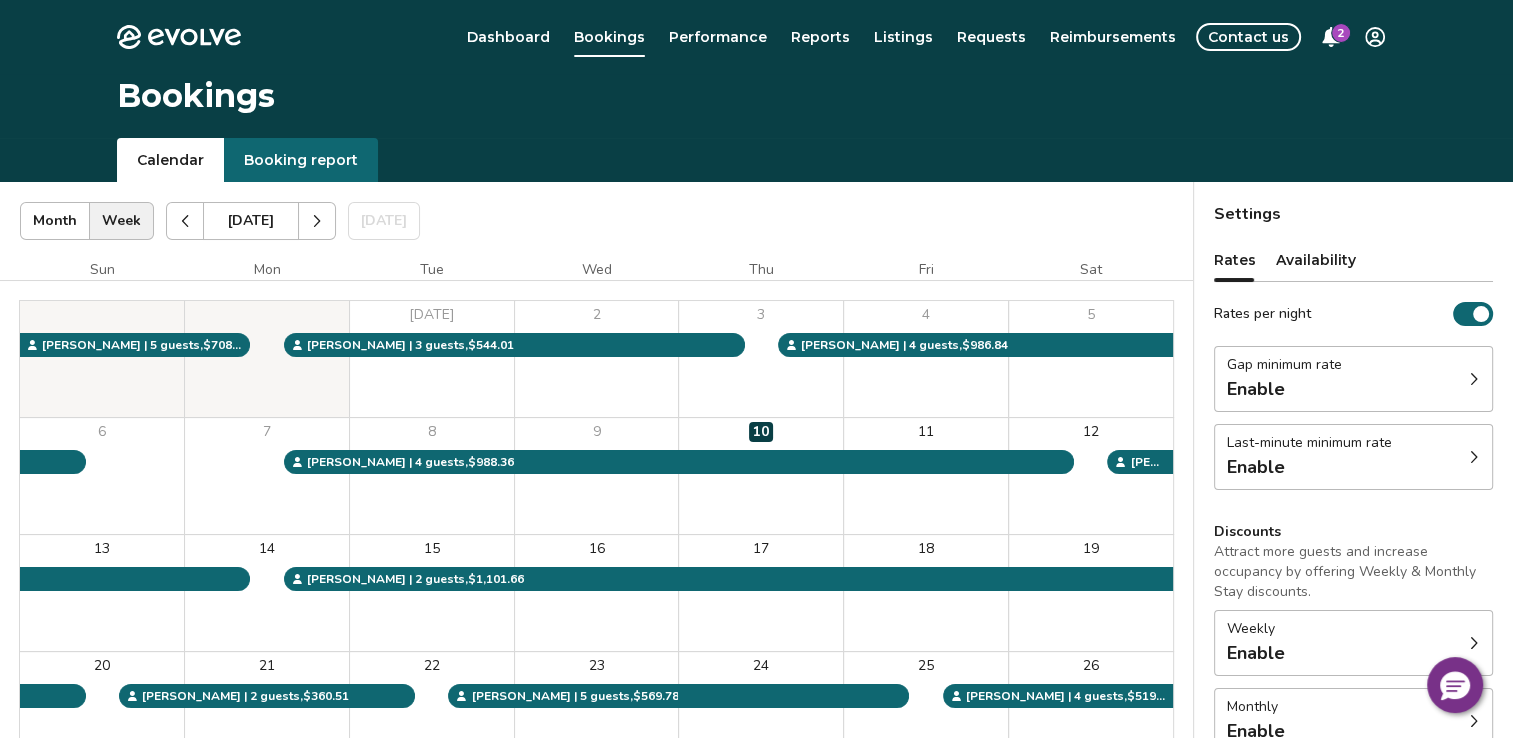 click 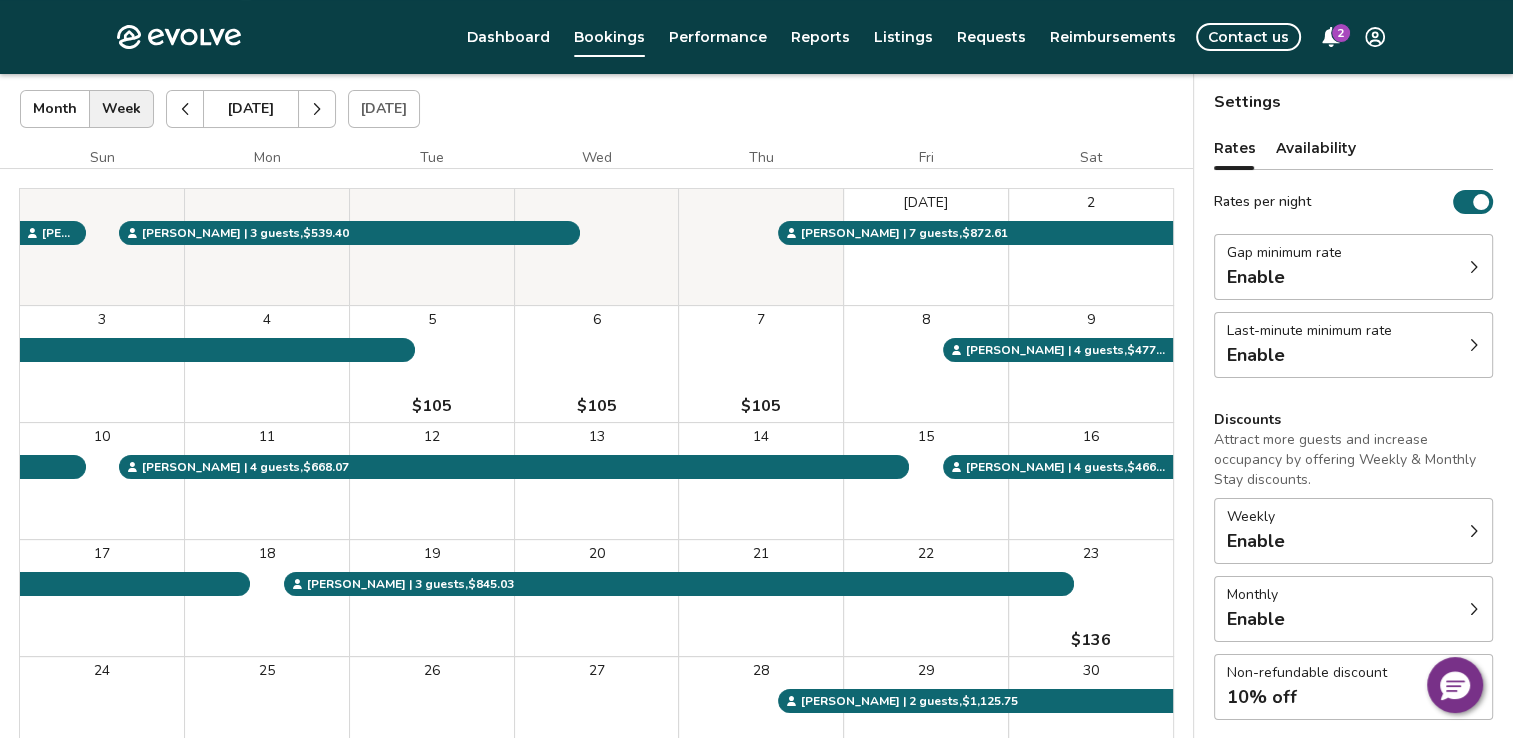 scroll, scrollTop: 0, scrollLeft: 0, axis: both 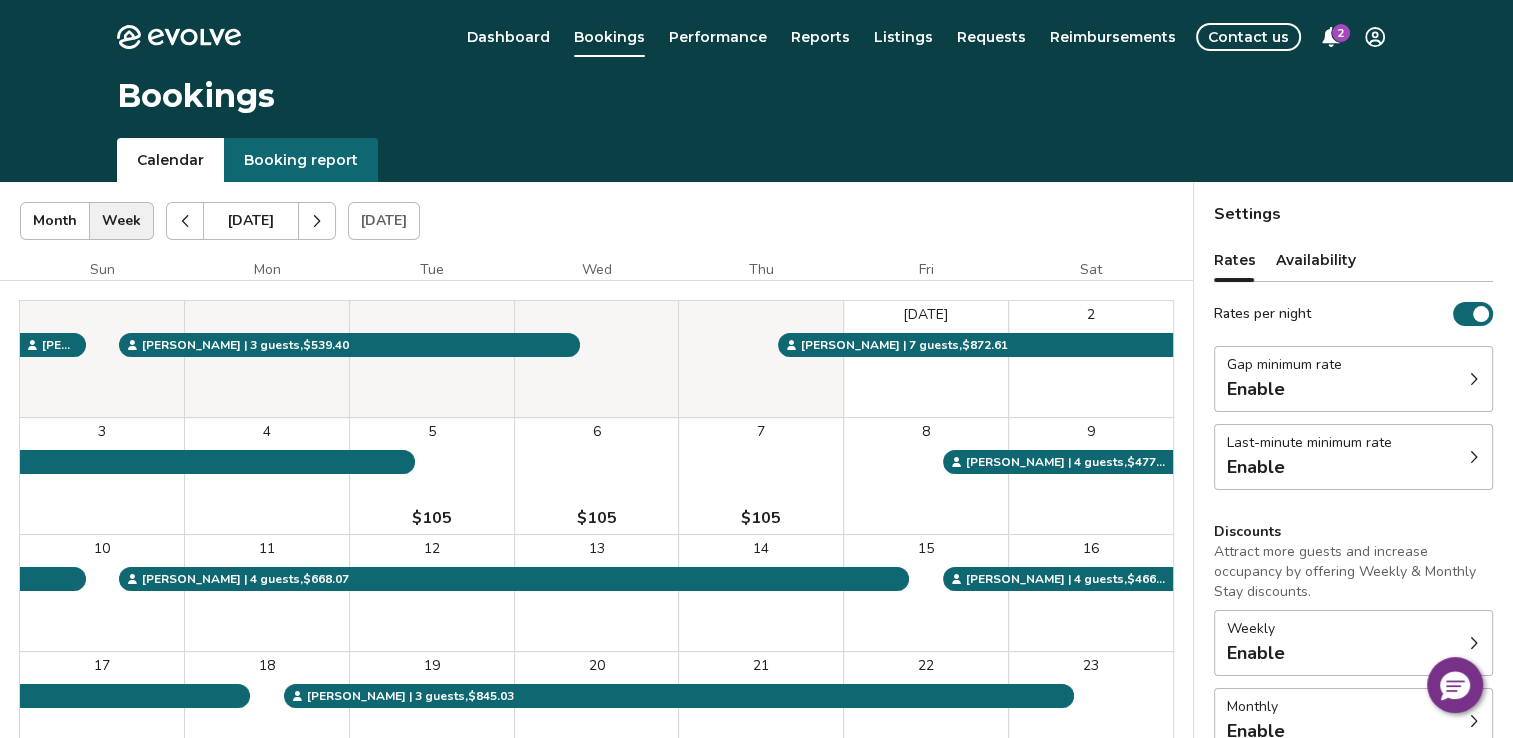 click on "2" at bounding box center [1341, 33] 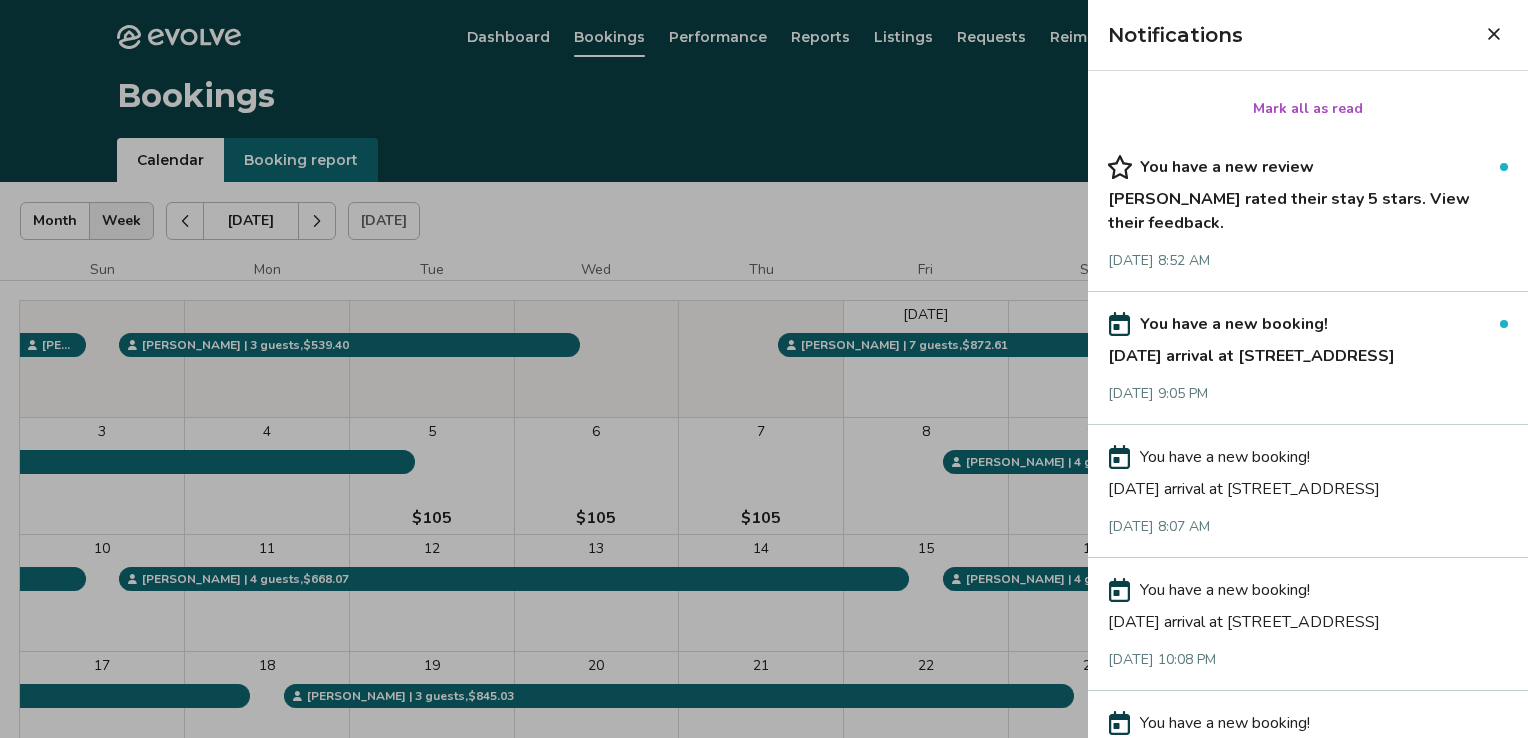 click on "[DATE] 8:52 AM" at bounding box center [1308, 261] 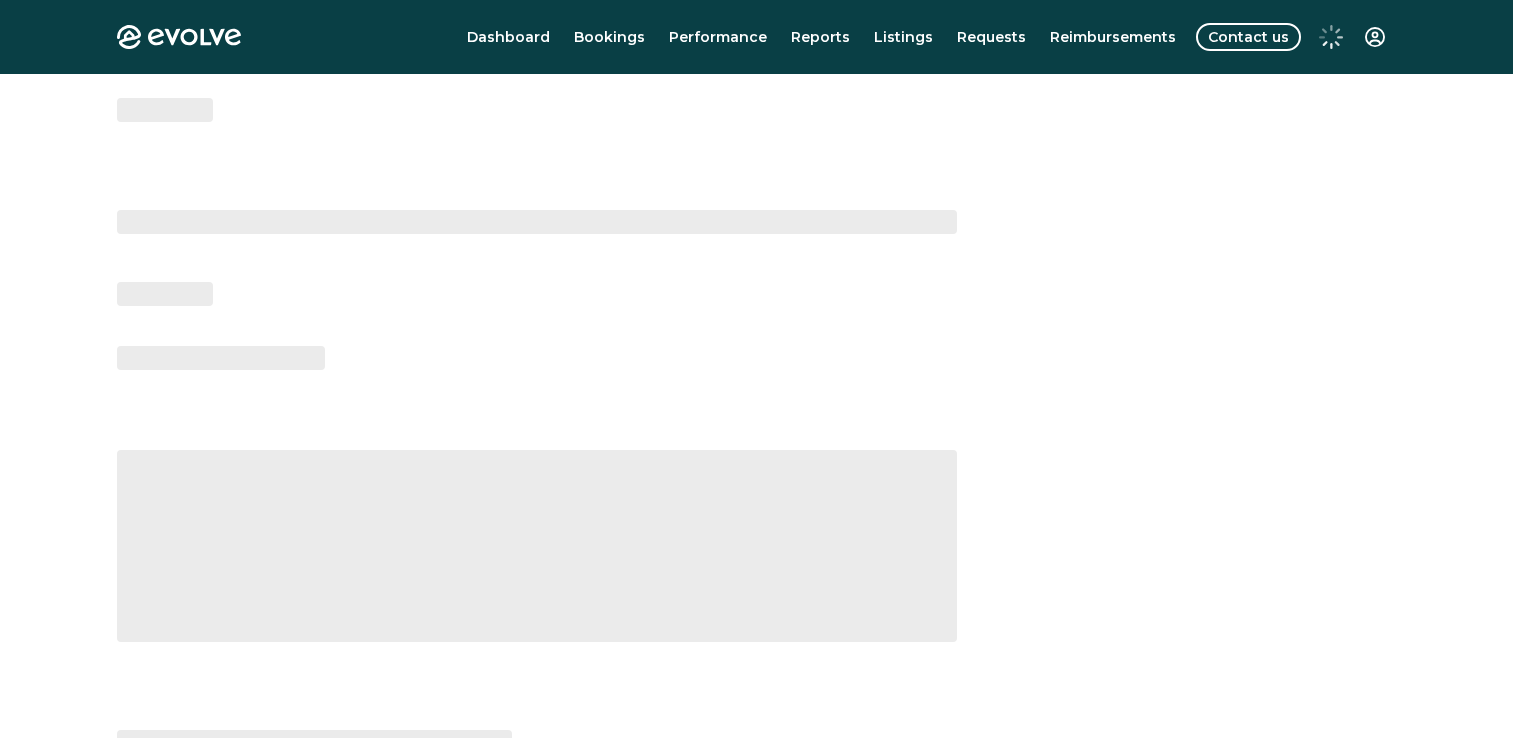 scroll, scrollTop: 0, scrollLeft: 0, axis: both 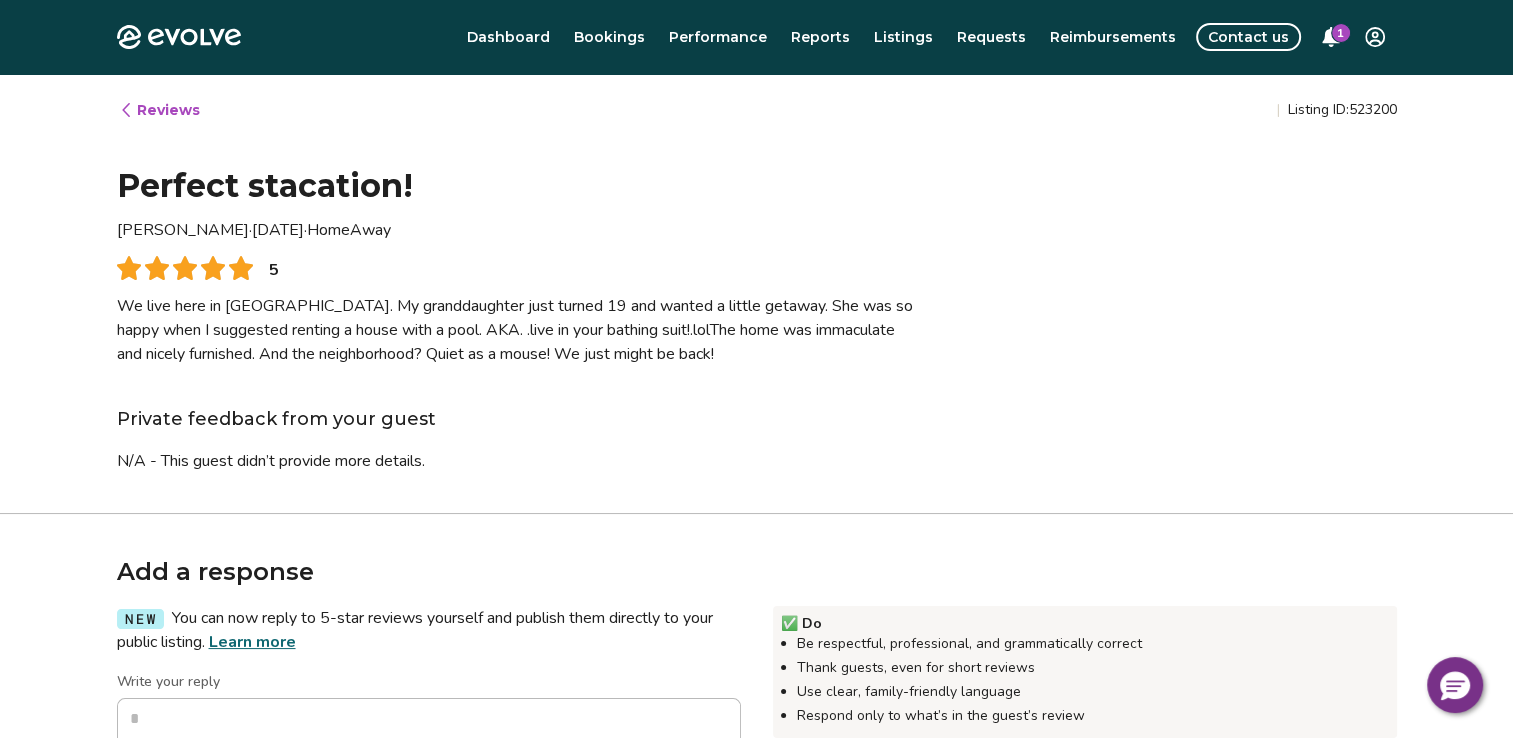 click 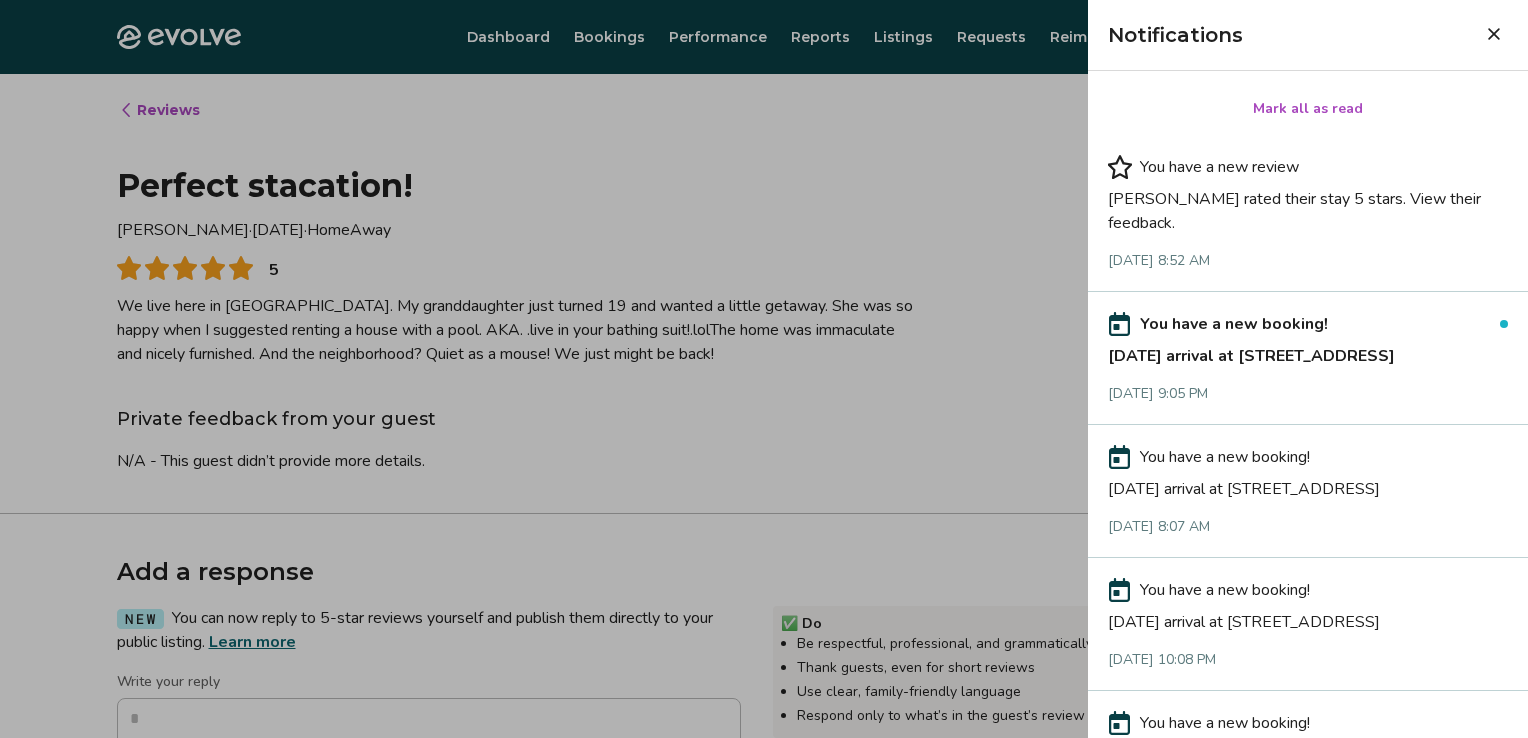 click on "You have a new booking!" at bounding box center (1308, 324) 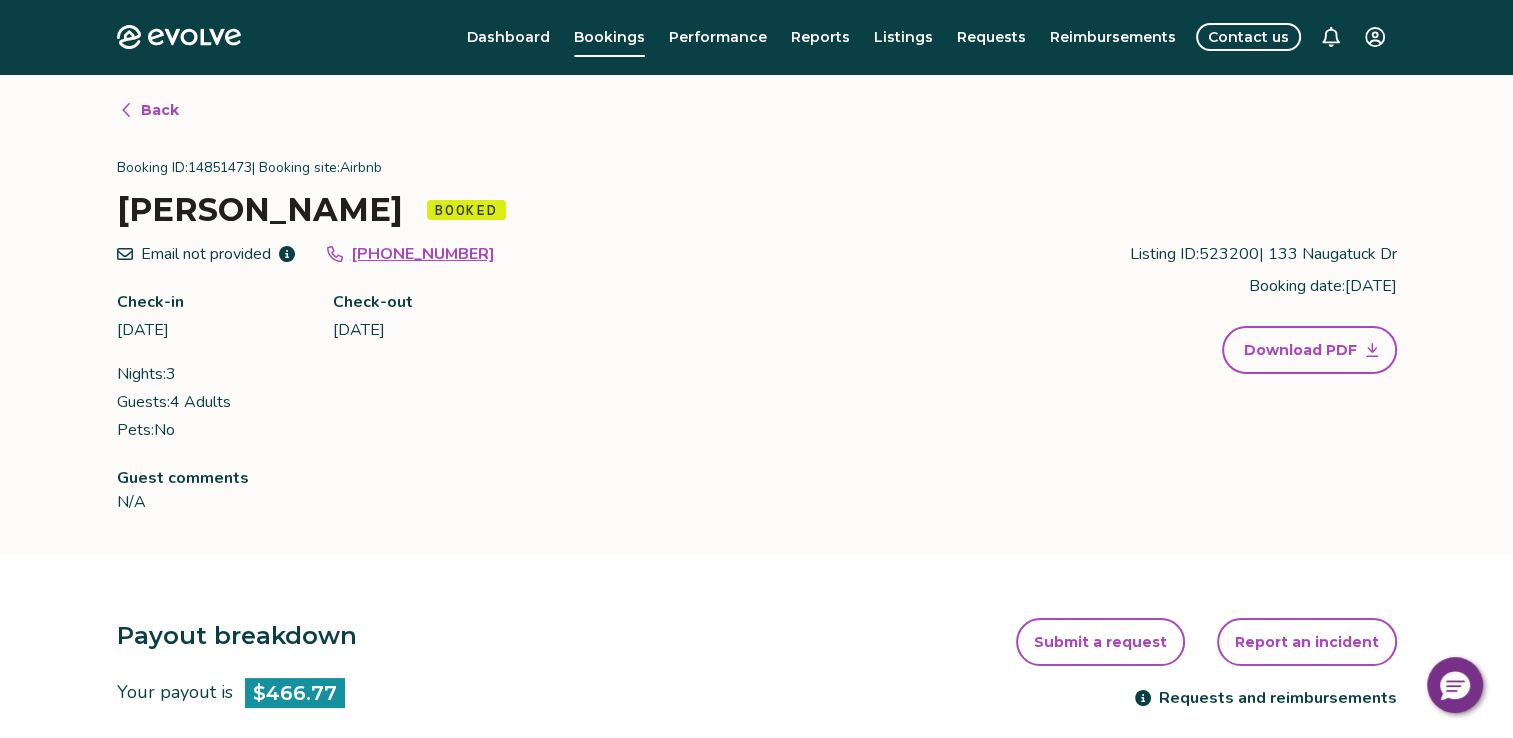 click 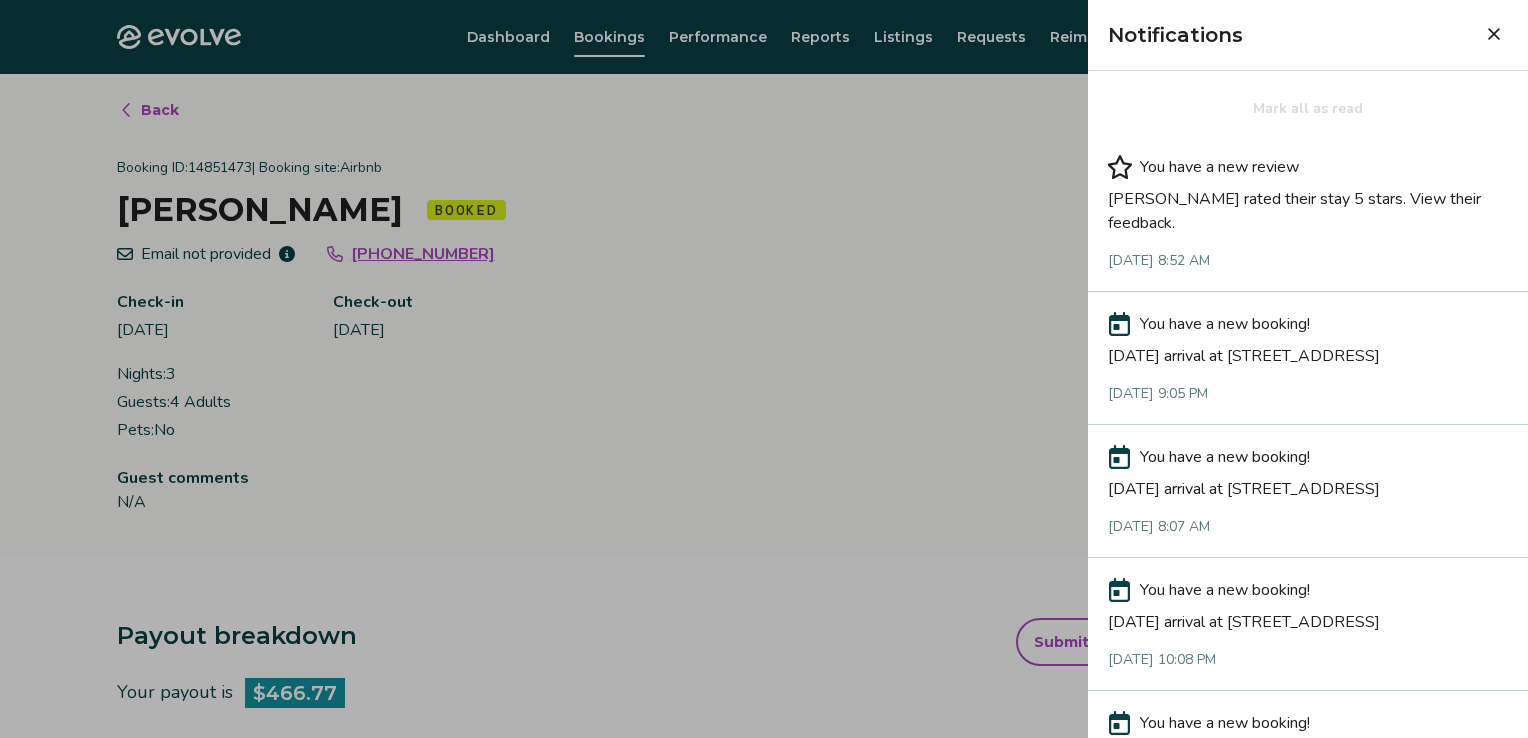 click at bounding box center (764, 369) 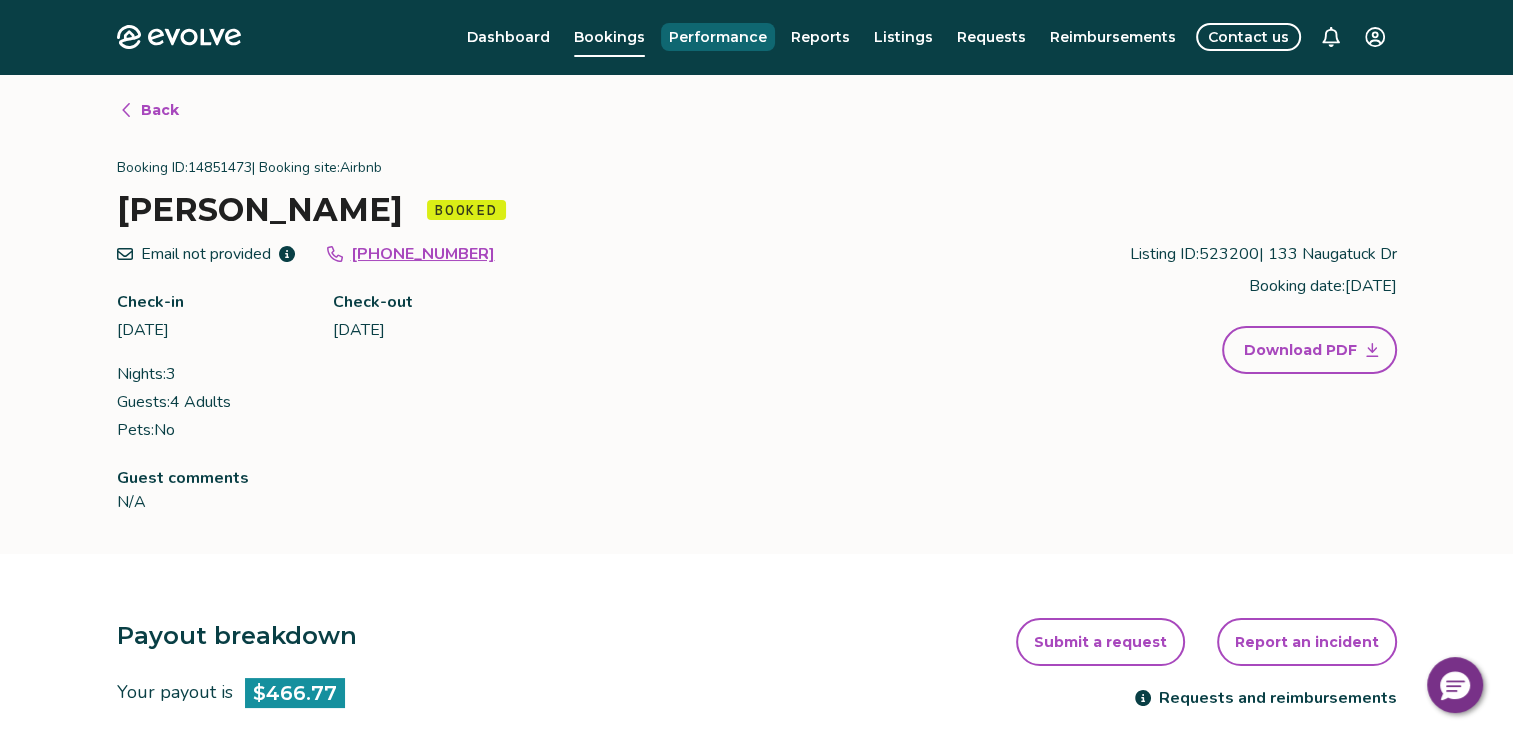 click on "Performance" at bounding box center [718, 37] 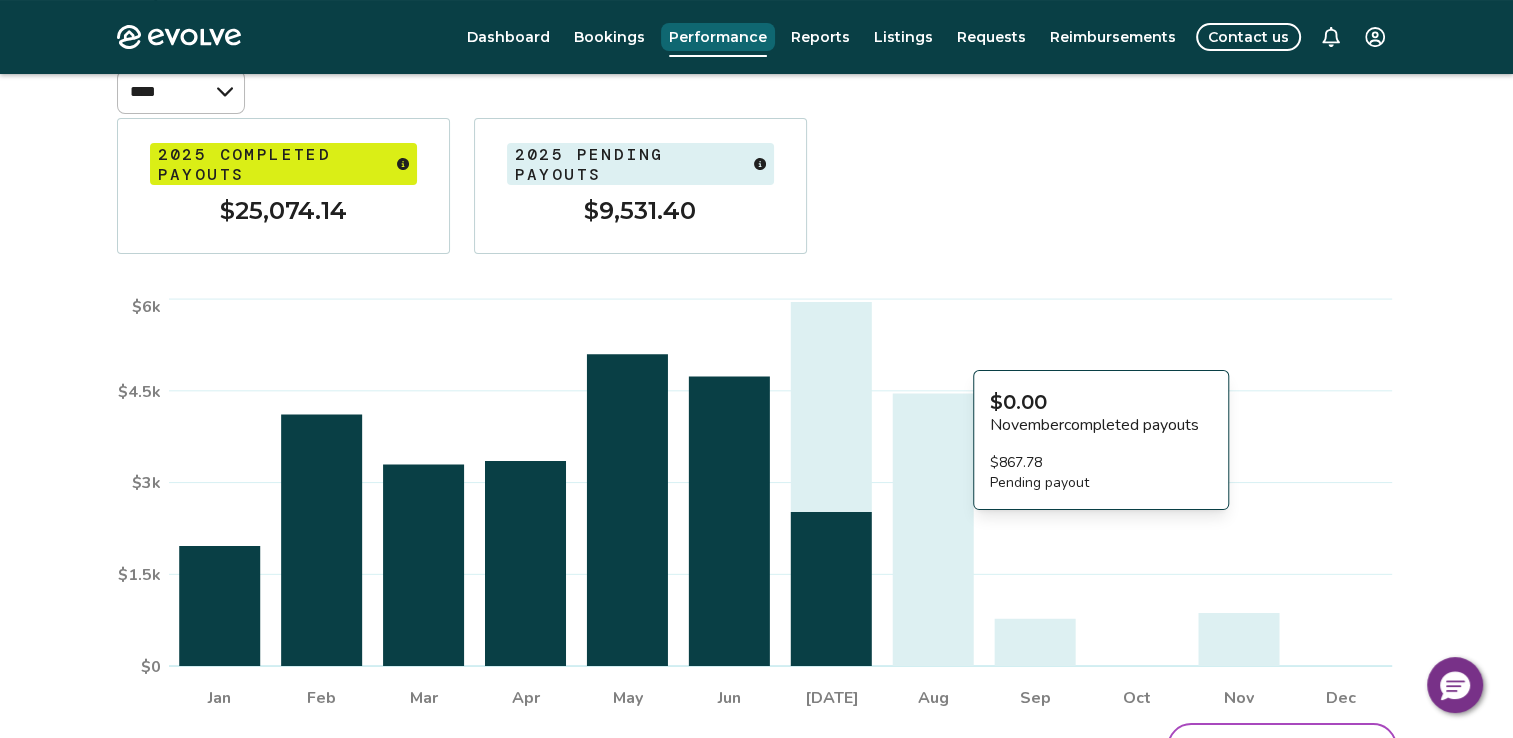scroll, scrollTop: 224, scrollLeft: 0, axis: vertical 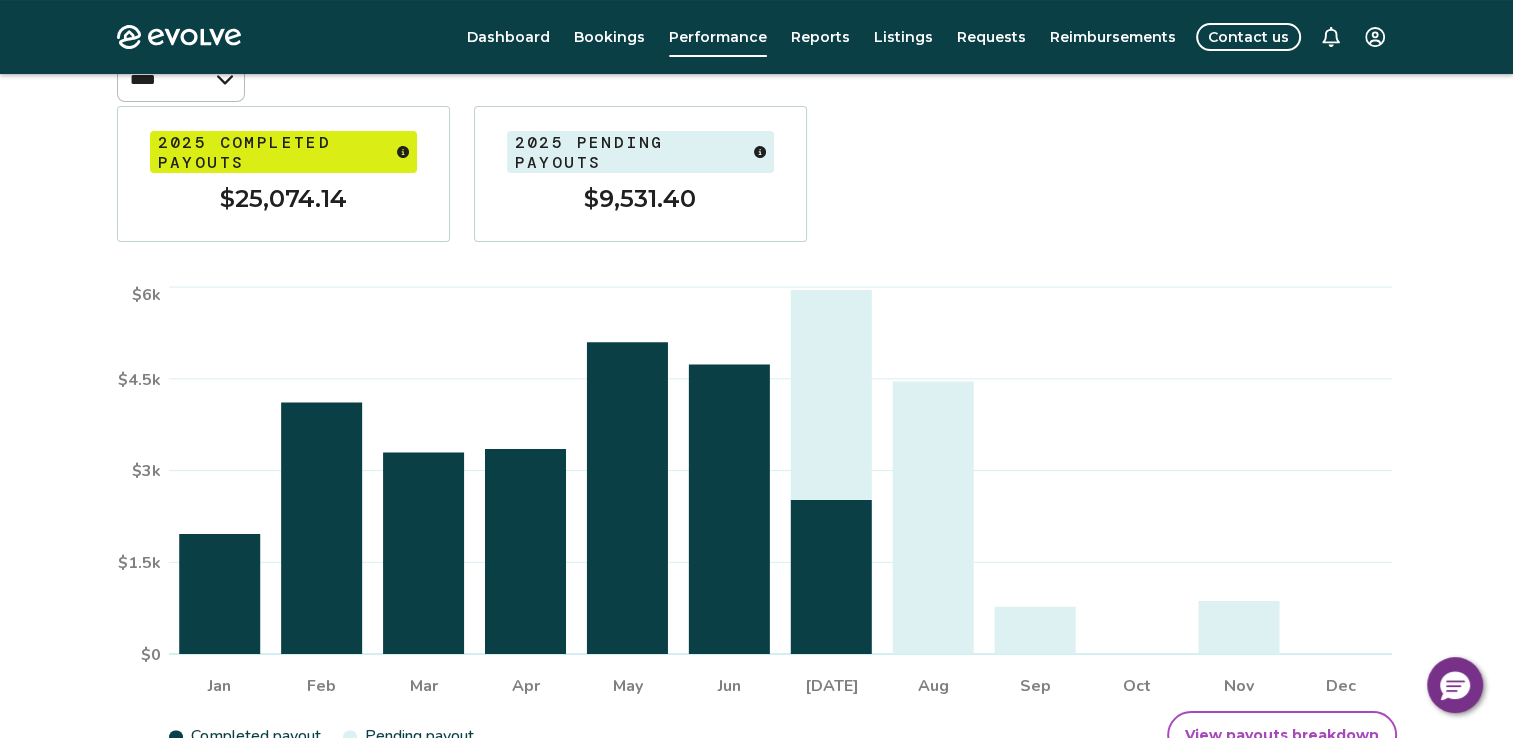 click 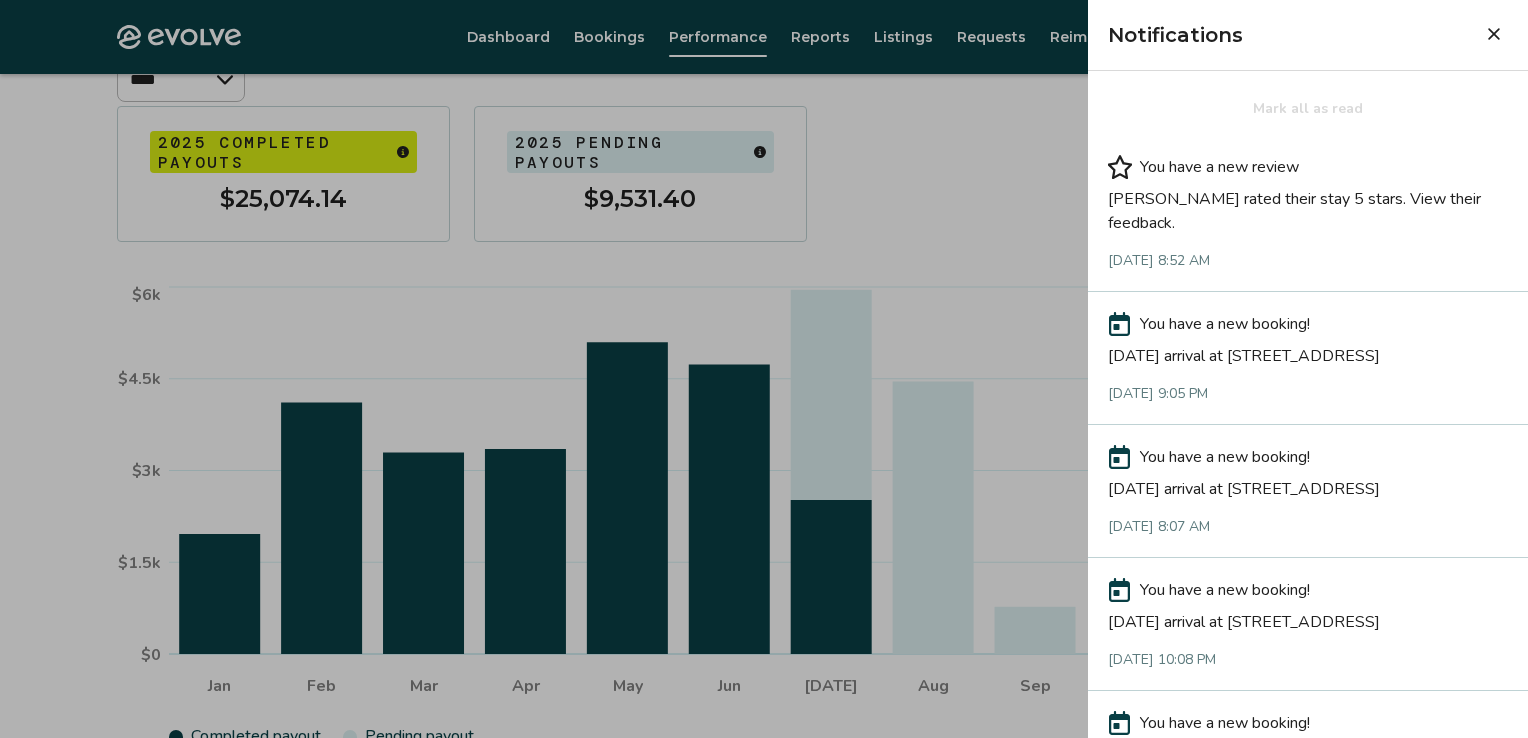 click on "[DATE] 8:52 AM" at bounding box center (1308, 261) 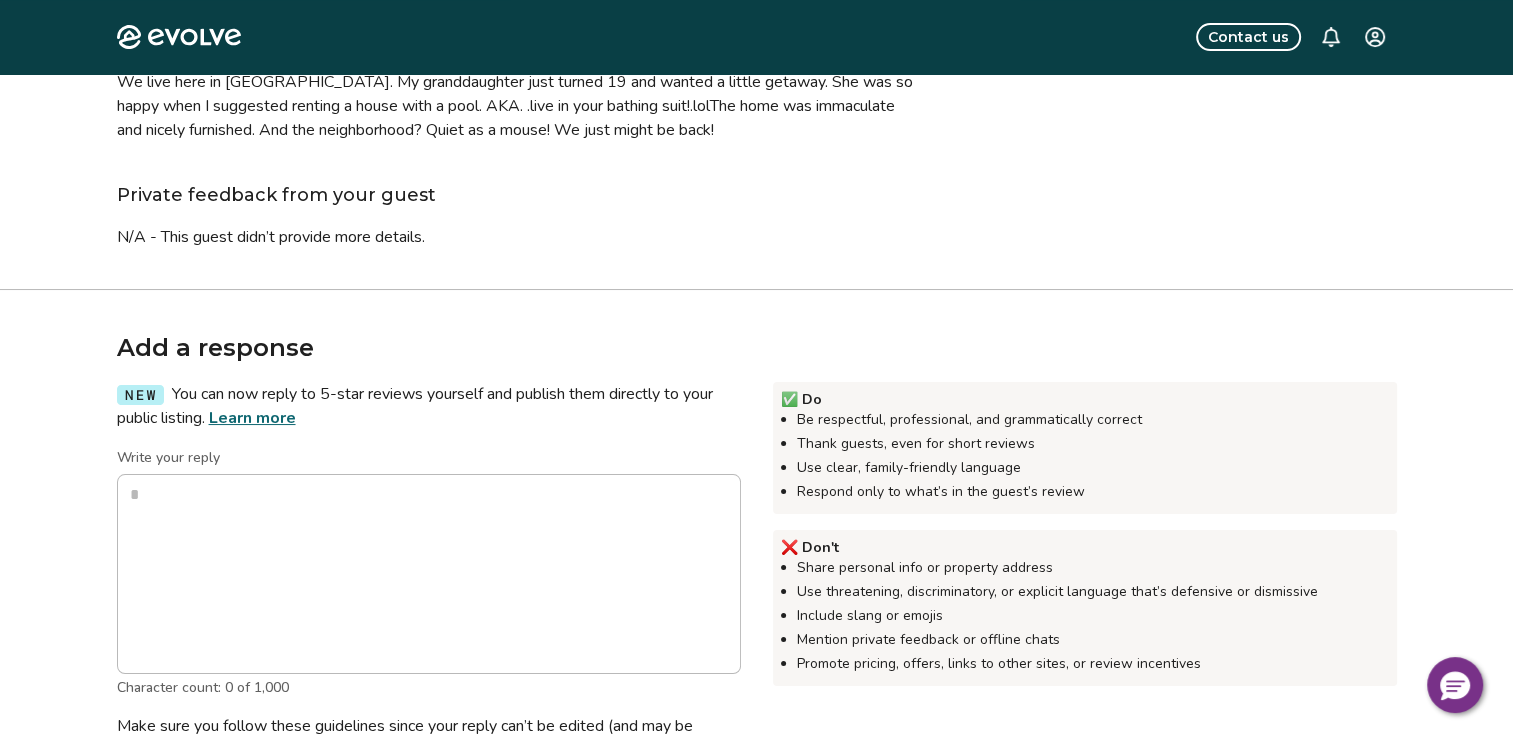 scroll, scrollTop: 0, scrollLeft: 0, axis: both 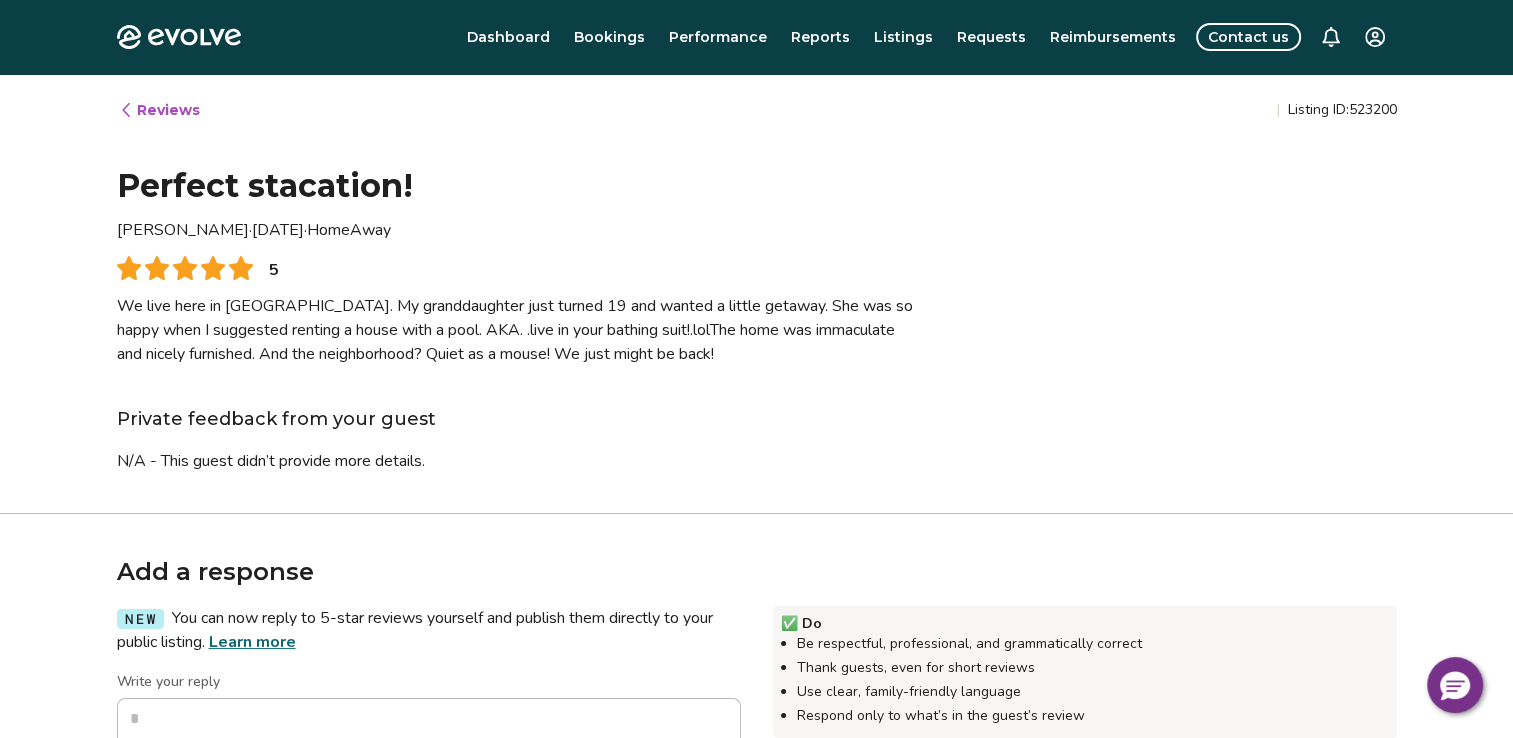 type on "*" 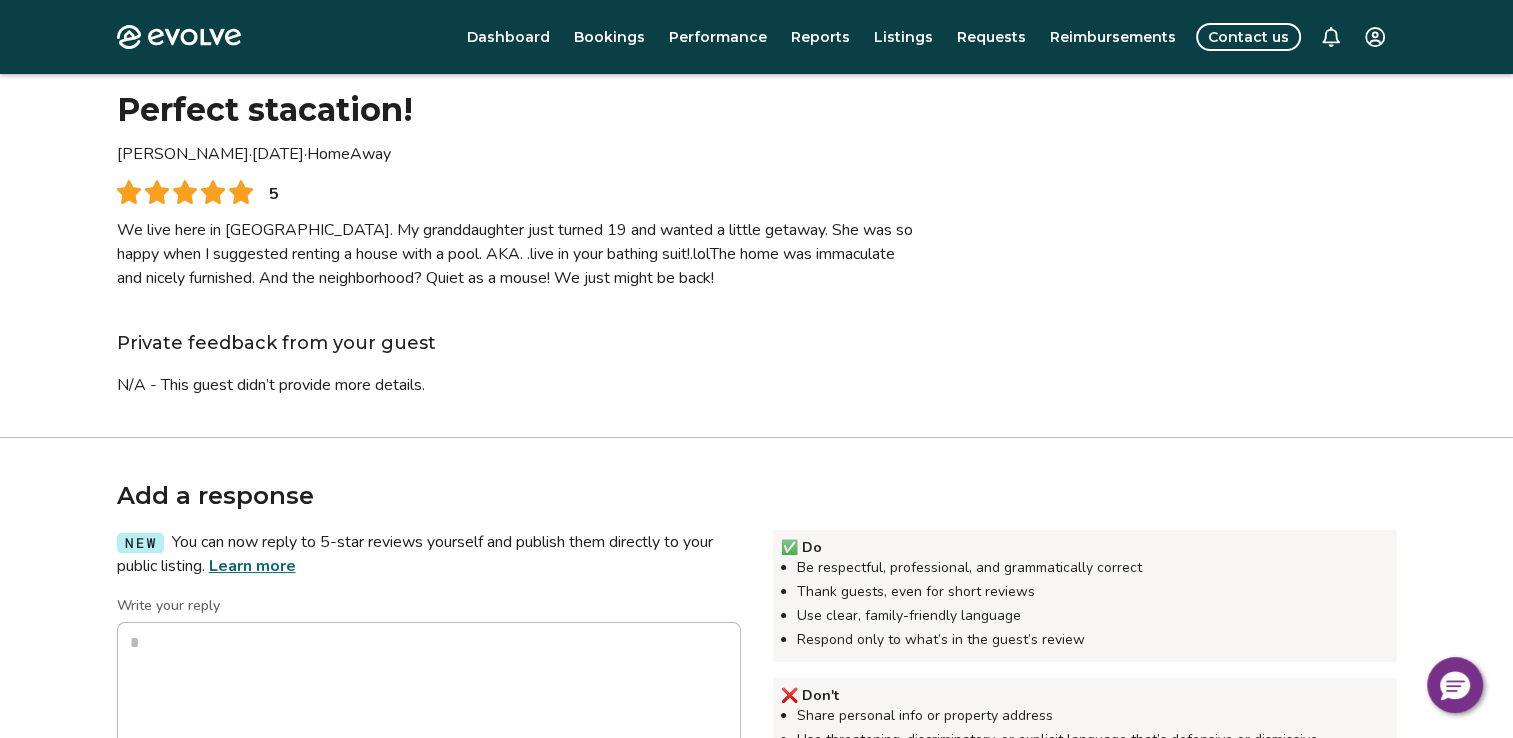 scroll, scrollTop: 0, scrollLeft: 0, axis: both 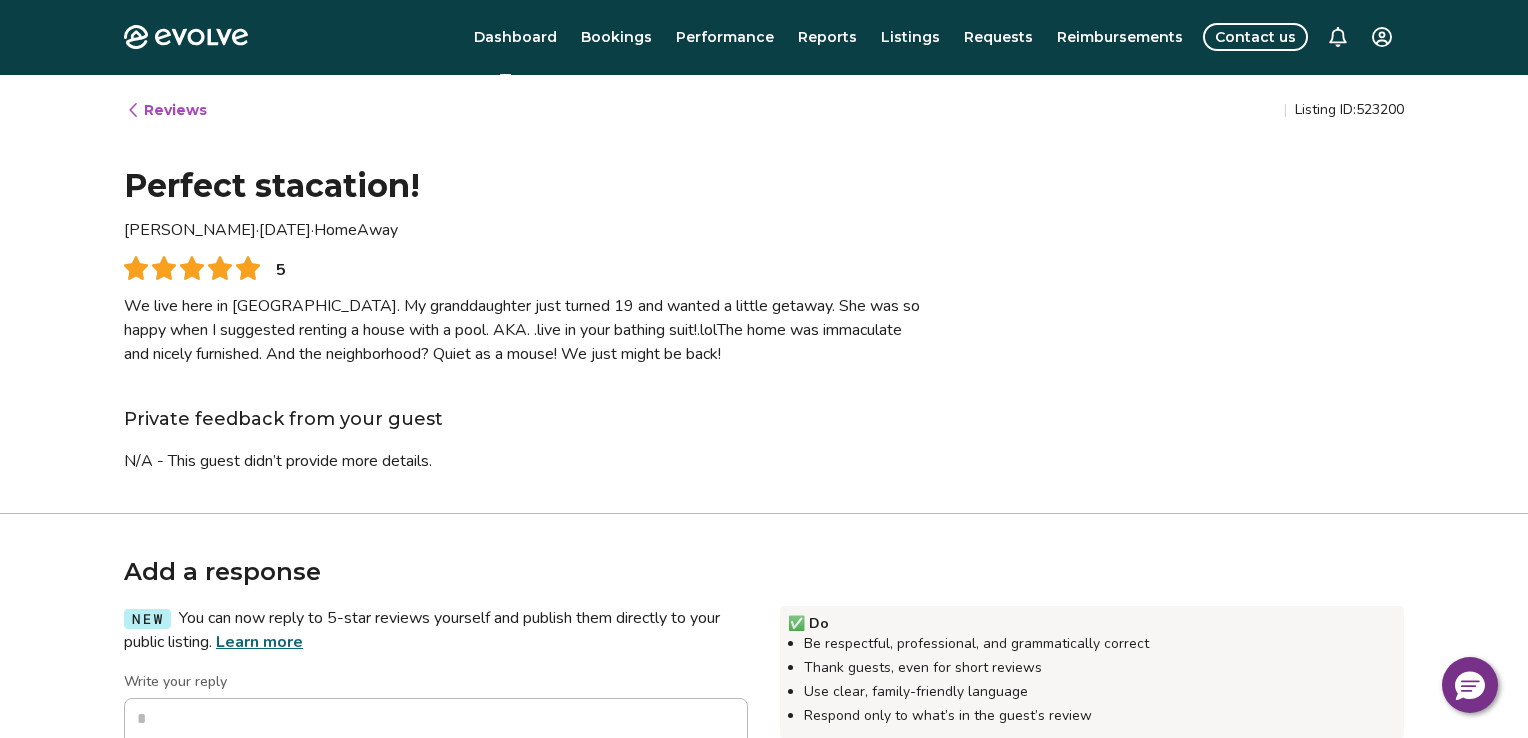 click on "Evolve Dashboard Bookings Performance Reports Listings Requests Reimbursements Contact us Reviews | Listing ID:  523200 Perfect stacation! Vera  ·  Jun 30, 2025  ·  HomeAway 5 We live here in Jax. My granddaughter just turned 19 and wanted a little getaway. She was so happy when I suggested renting a house with a pool. AKA. .live in your bathing suit!.lolThe home was immaculate and nicely furnished. And the neighborhood? Quiet as a mouse! We just might be back! Private feedback from your guest N/A - This guest didn’t provide more details. Add a response You can now reply to 5-star reviews yourself and publish them directly to your public listing. Learn more ✅ Do Be respectful, professional, and grammatically correct Thank guests, even for short reviews Use clear, family-friendly language Respond only to what’s in the guest’s review ❌ Don't Share personal info or property address Use threatening, discriminatory, or explicit language that’s defensive or dismissive Include slang or emojis   ✅ Do" at bounding box center [764, 627] 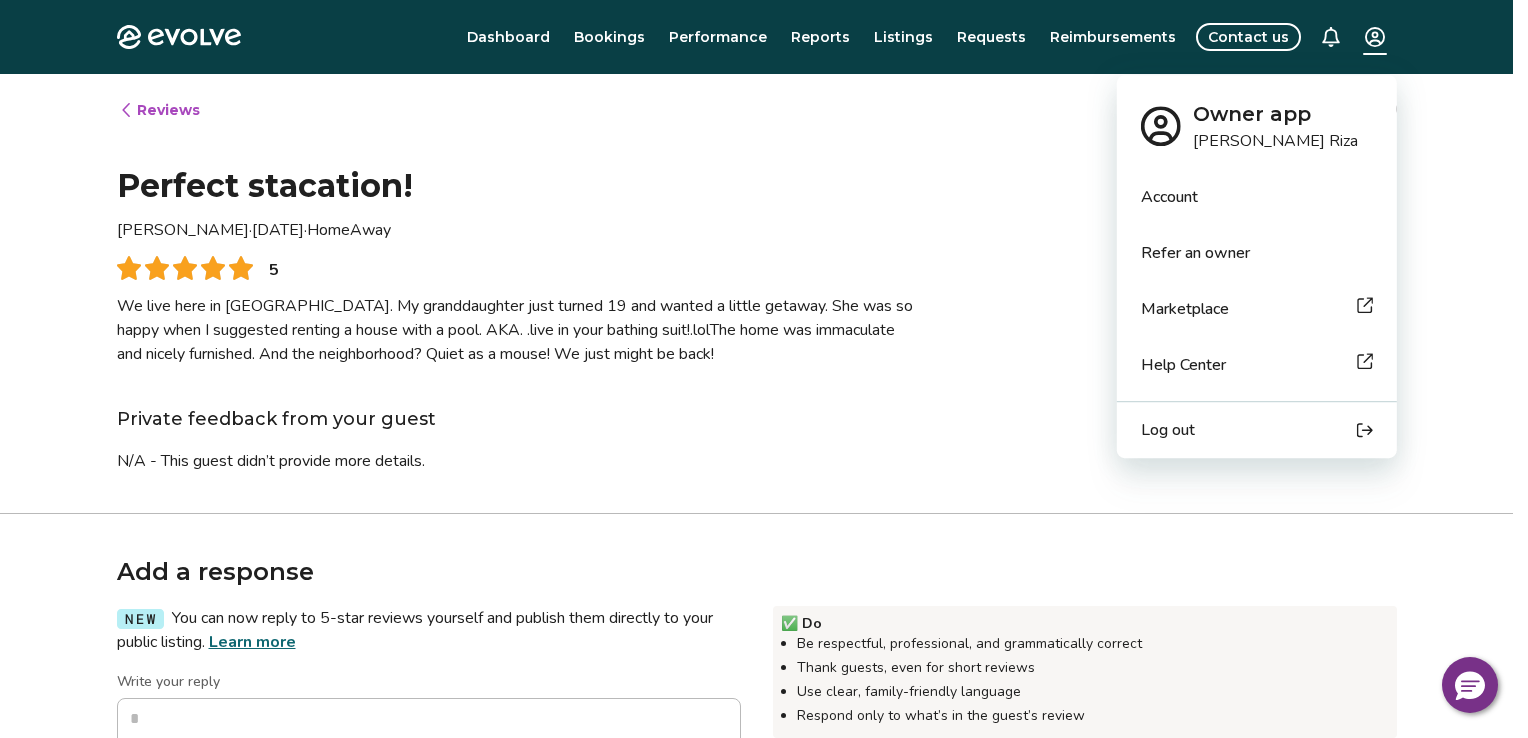 click on "Log out" at bounding box center [1257, 430] 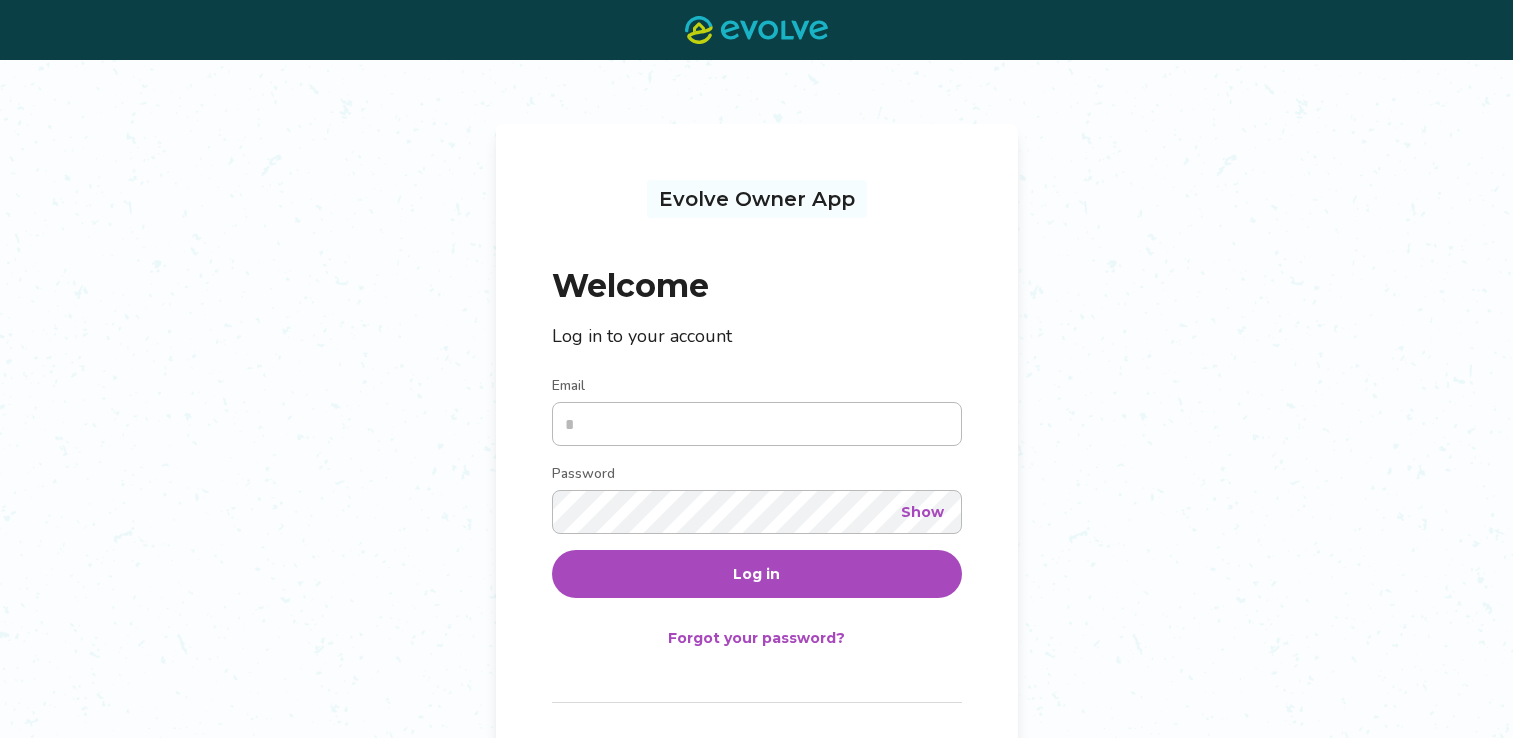 scroll, scrollTop: 0, scrollLeft: 0, axis: both 